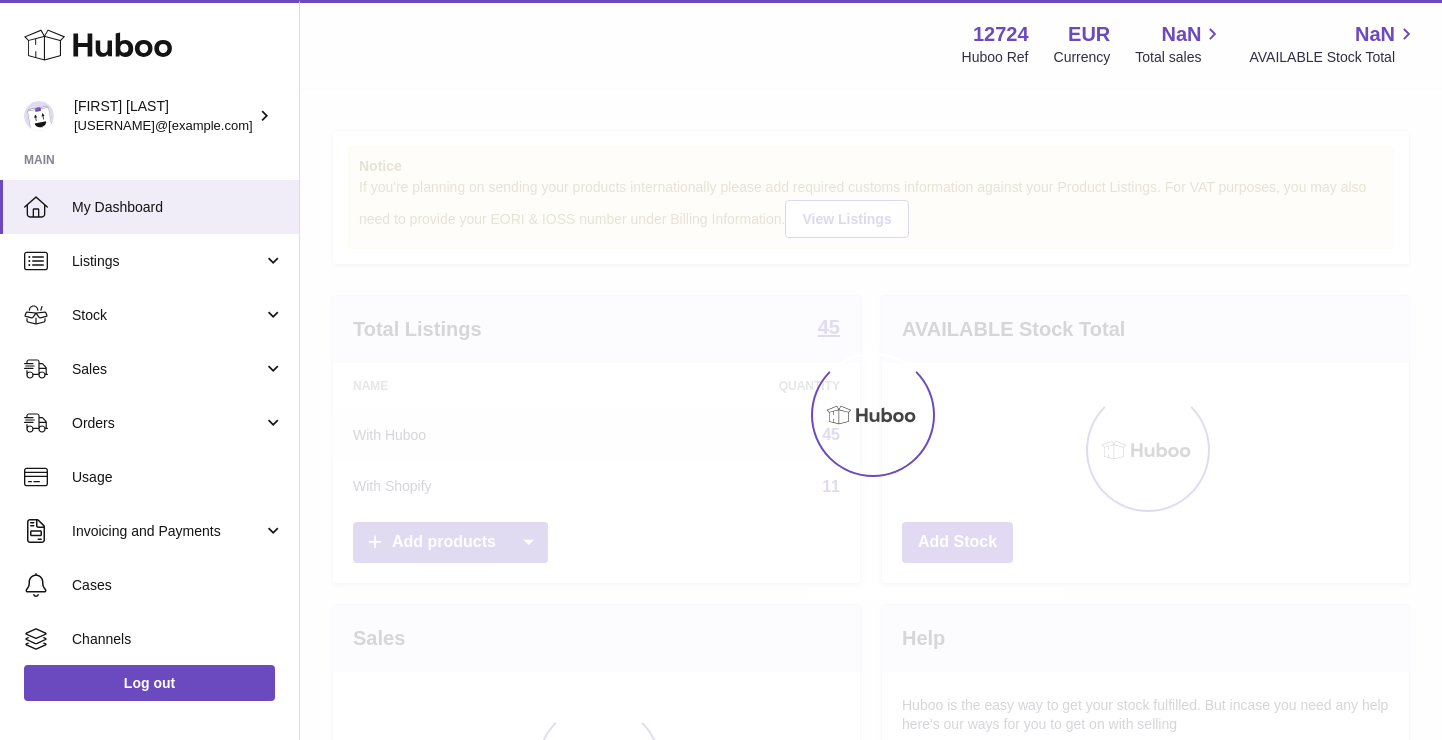 scroll, scrollTop: 0, scrollLeft: 0, axis: both 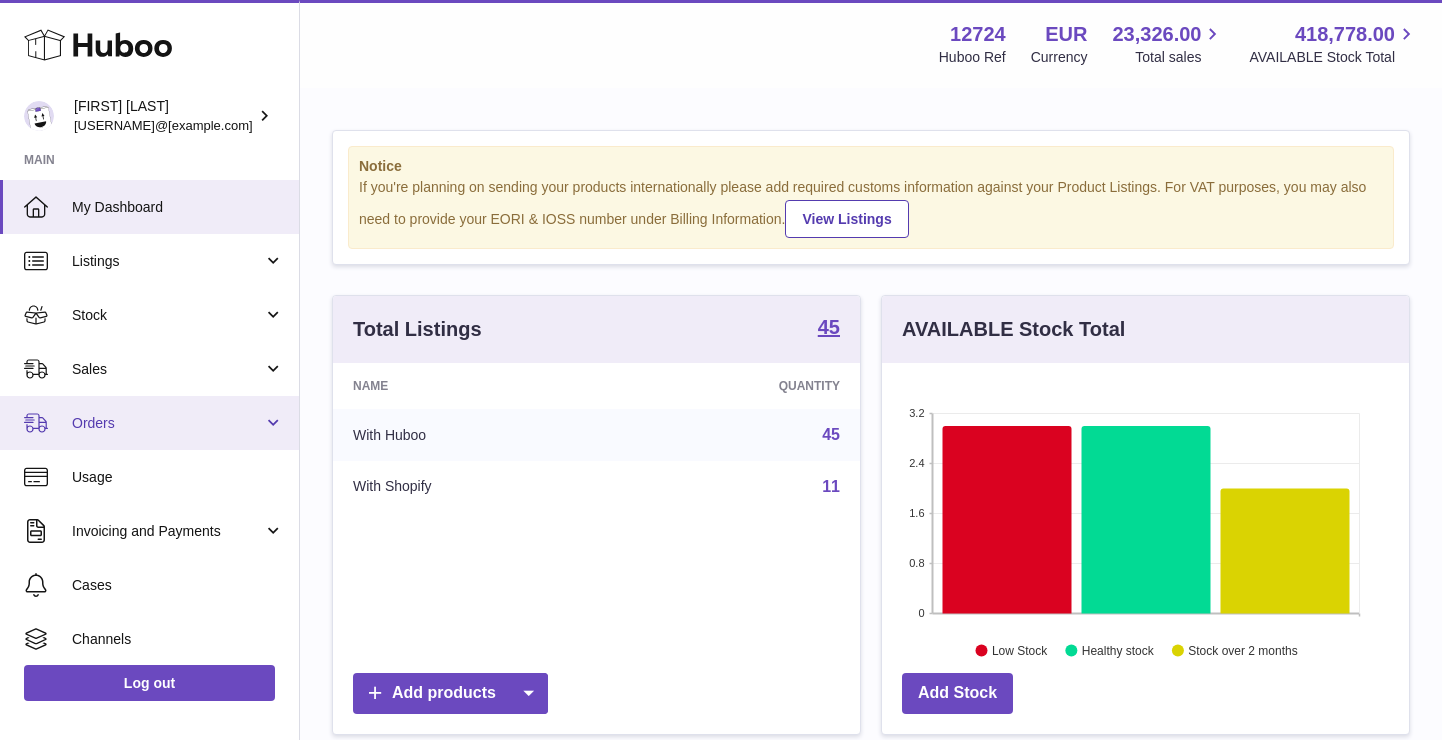 click on "Orders" at bounding box center (167, 423) 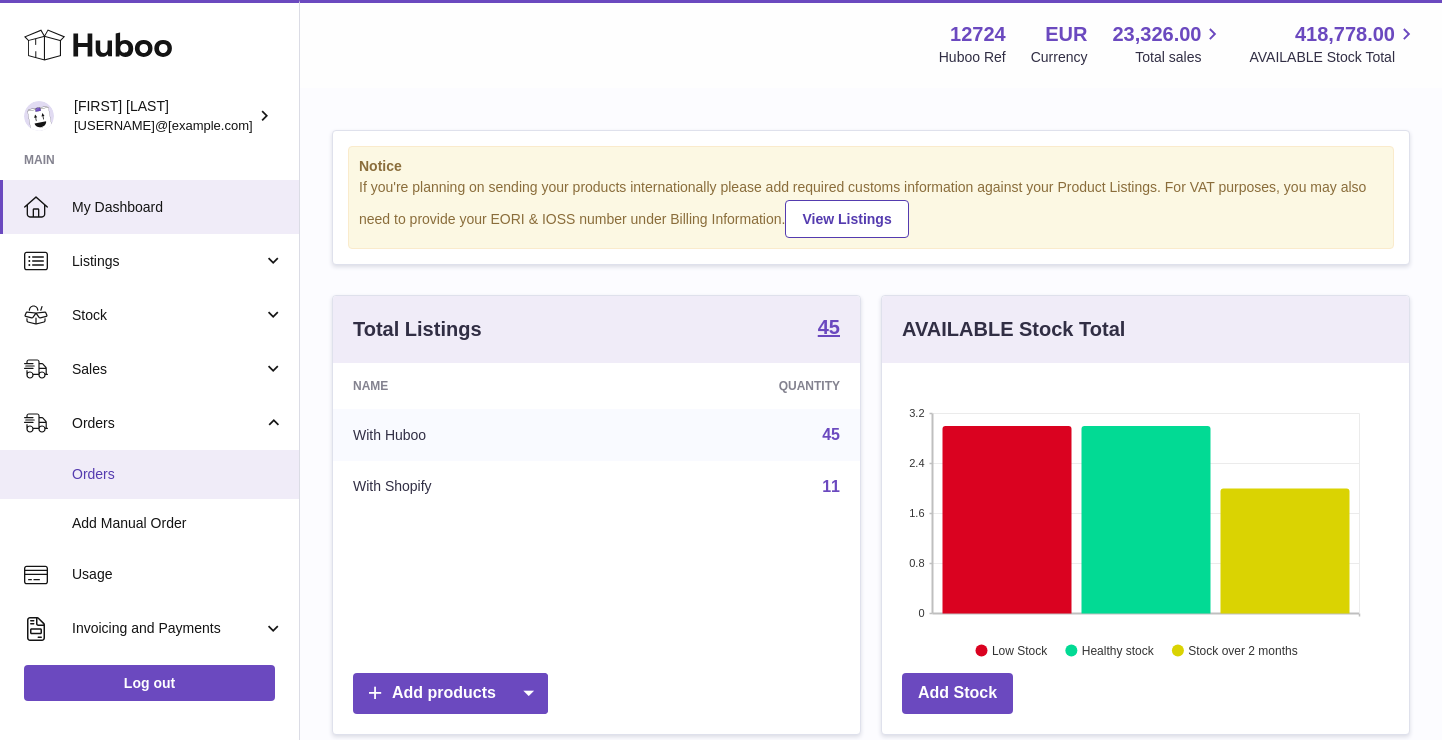 click on "Orders" at bounding box center (178, 474) 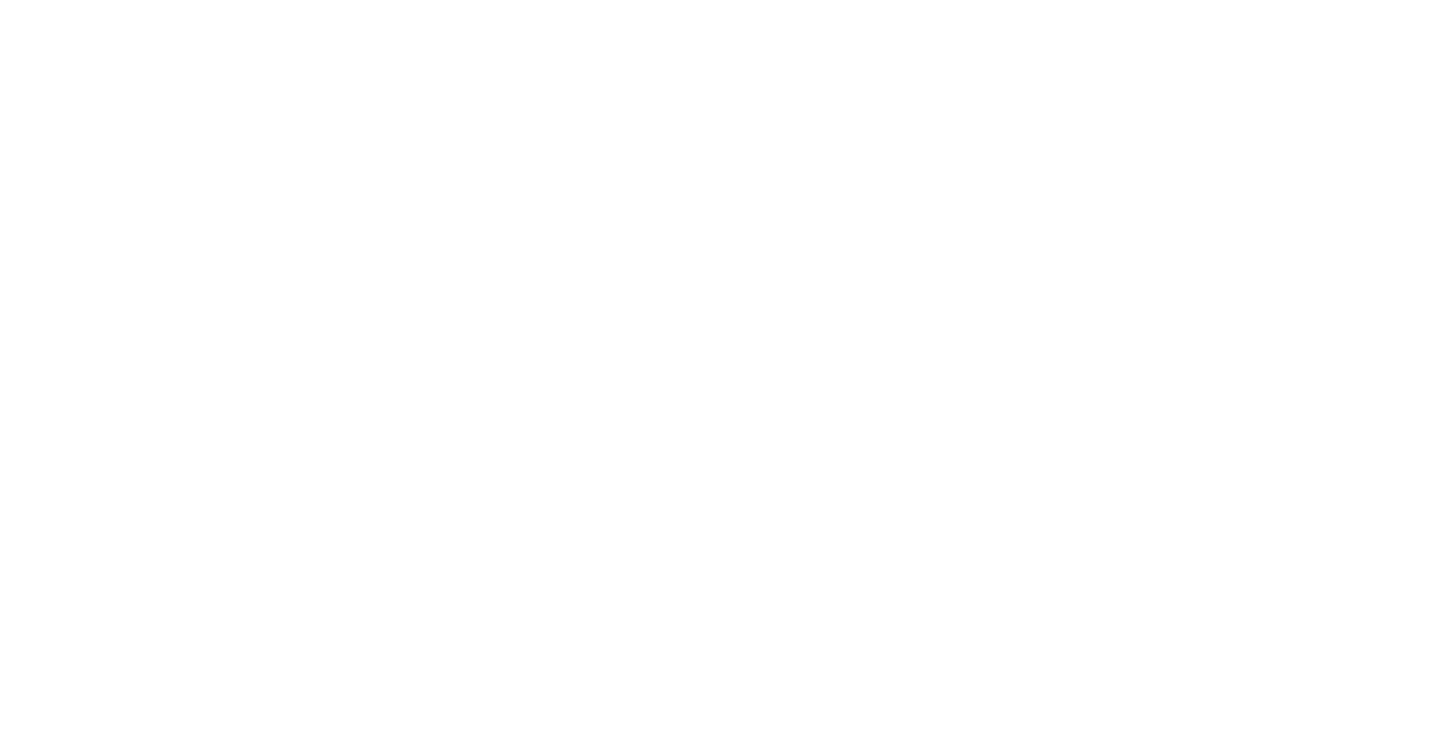 scroll, scrollTop: 0, scrollLeft: 0, axis: both 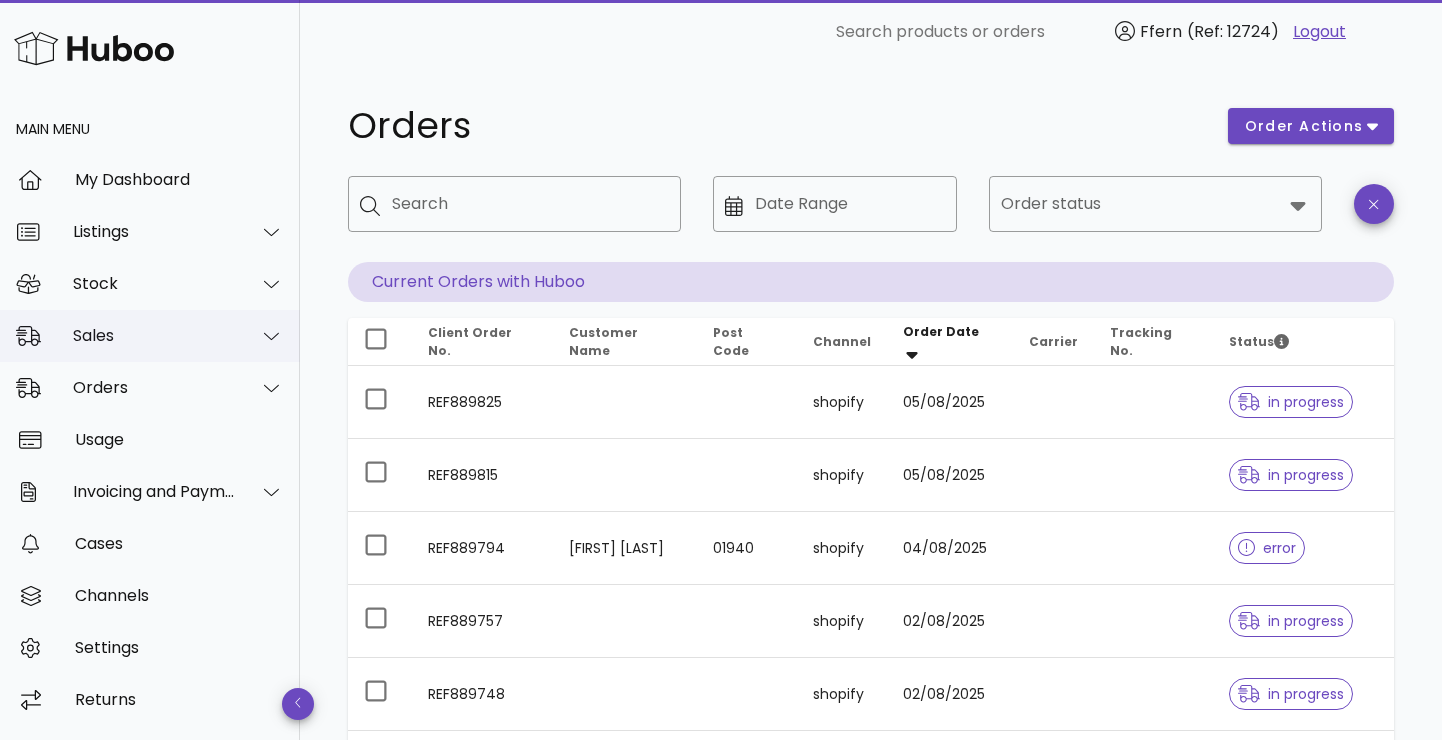 click on "Sales" at bounding box center [154, 335] 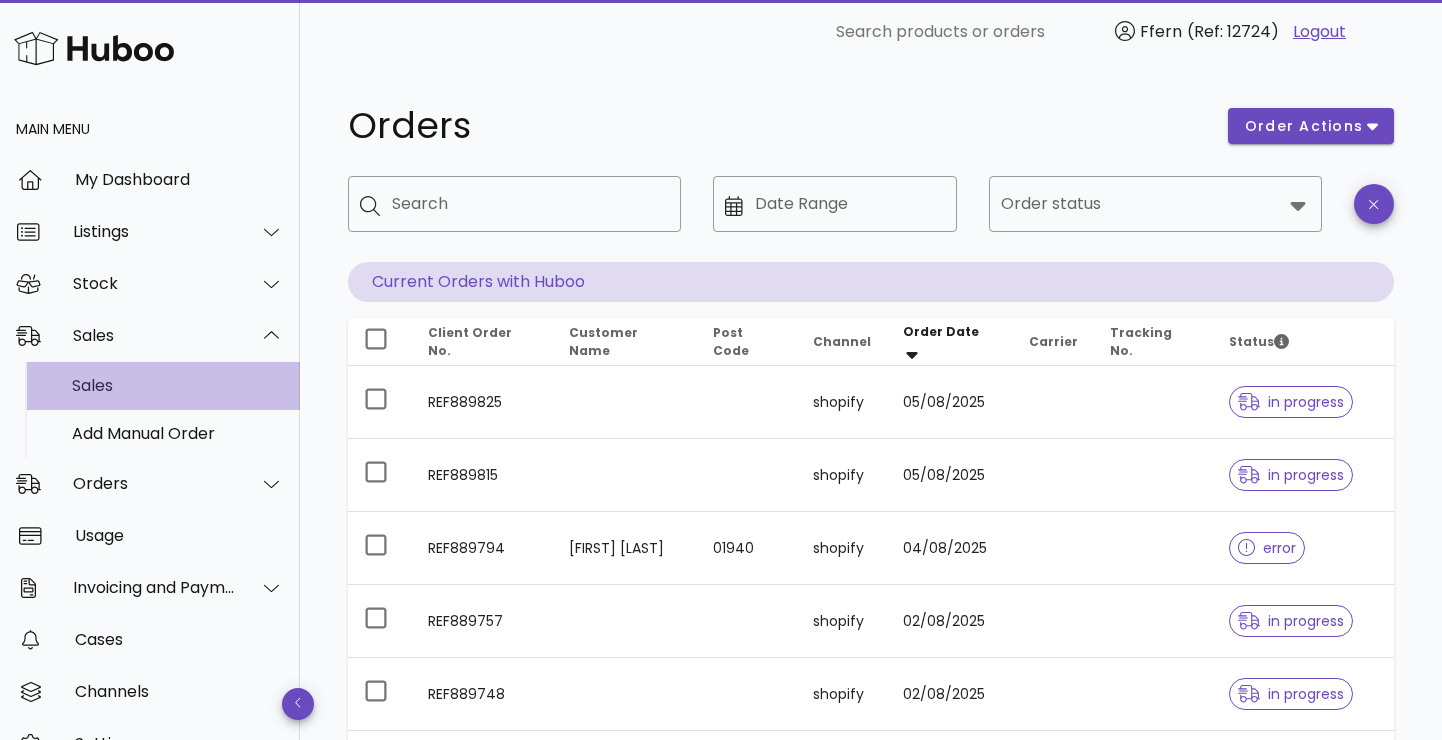 click on "Sales" at bounding box center [178, 385] 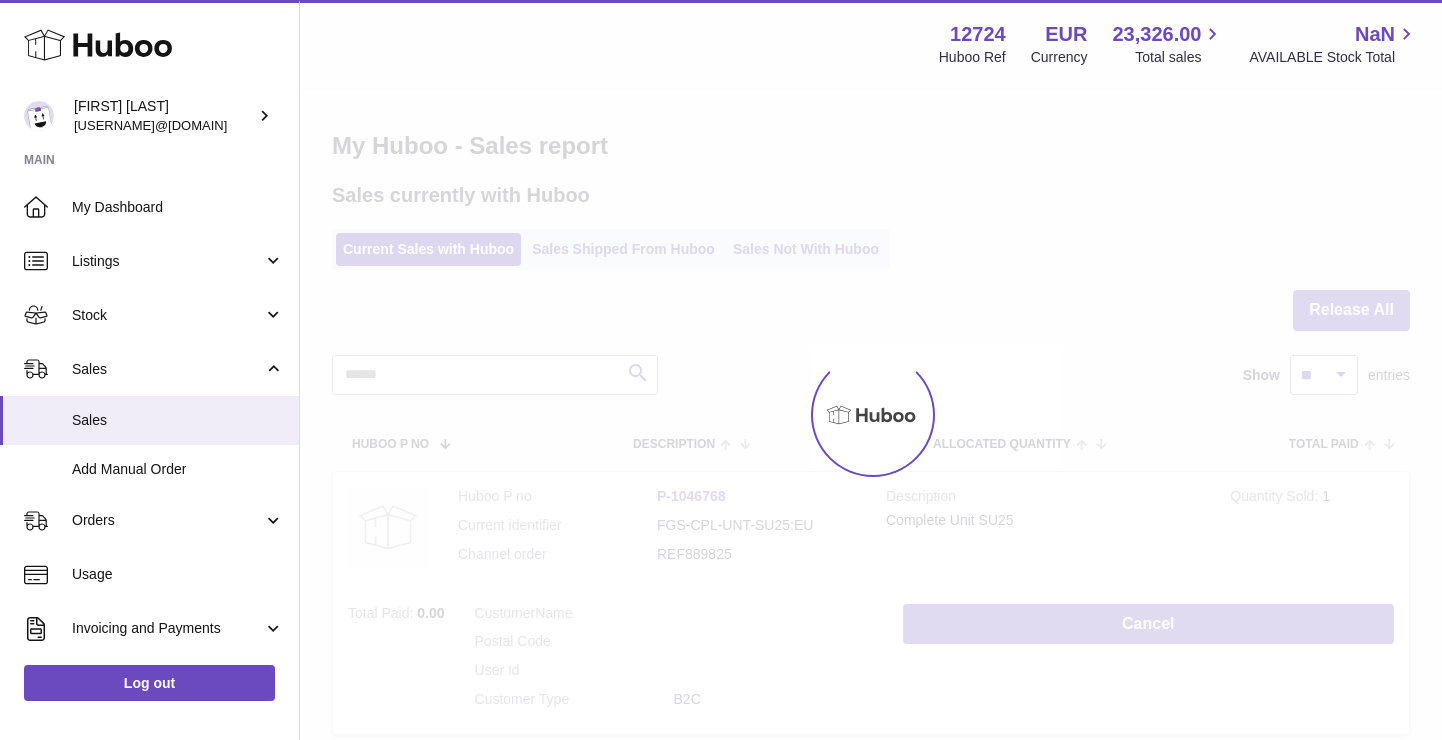 scroll, scrollTop: 0, scrollLeft: 0, axis: both 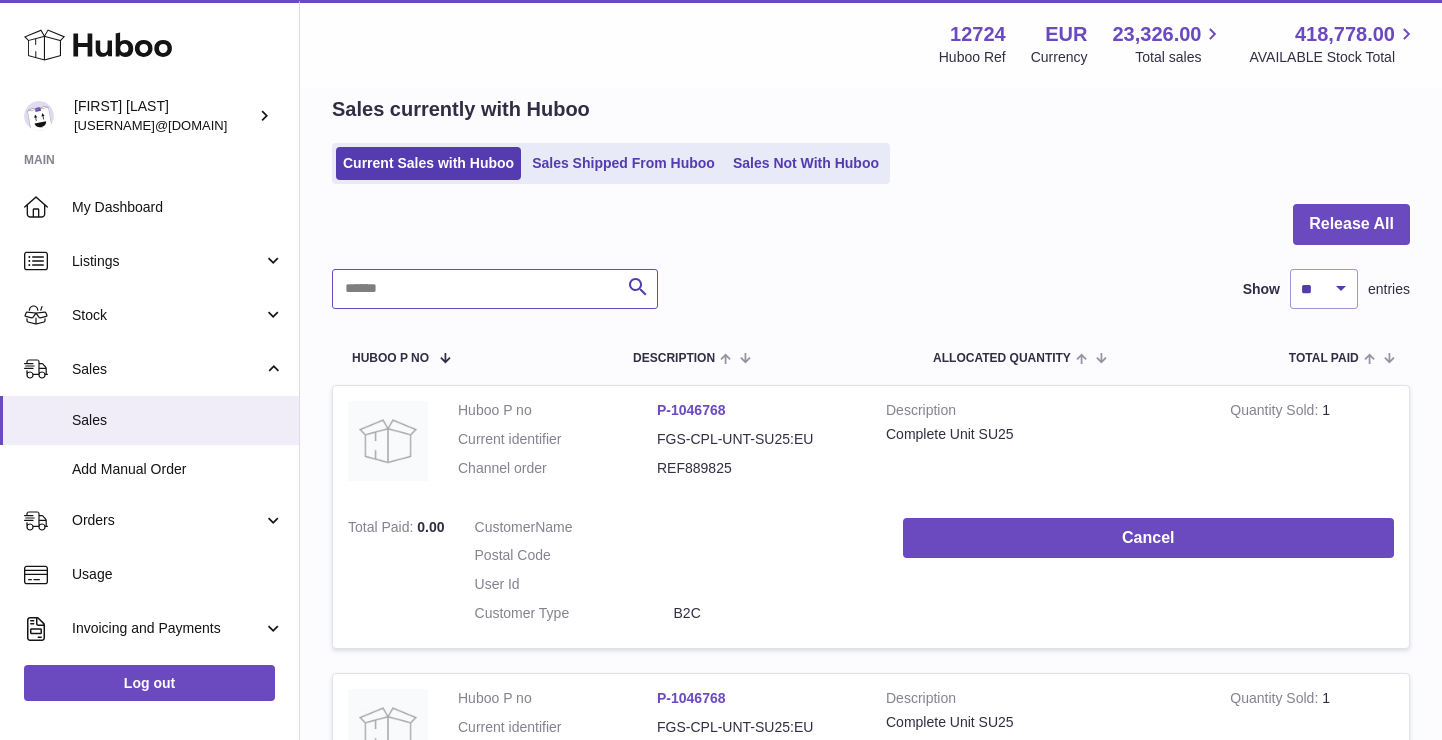 click at bounding box center (495, 289) 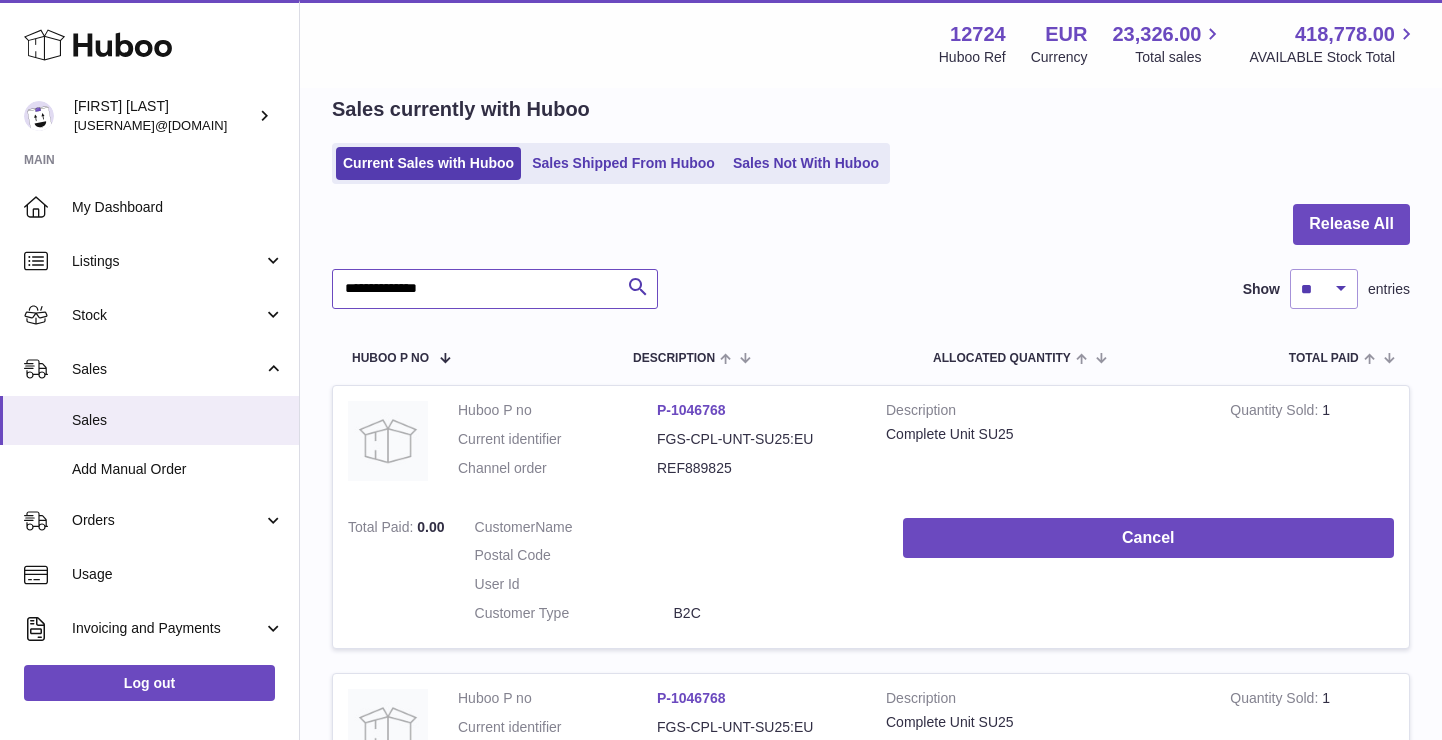 type on "**********" 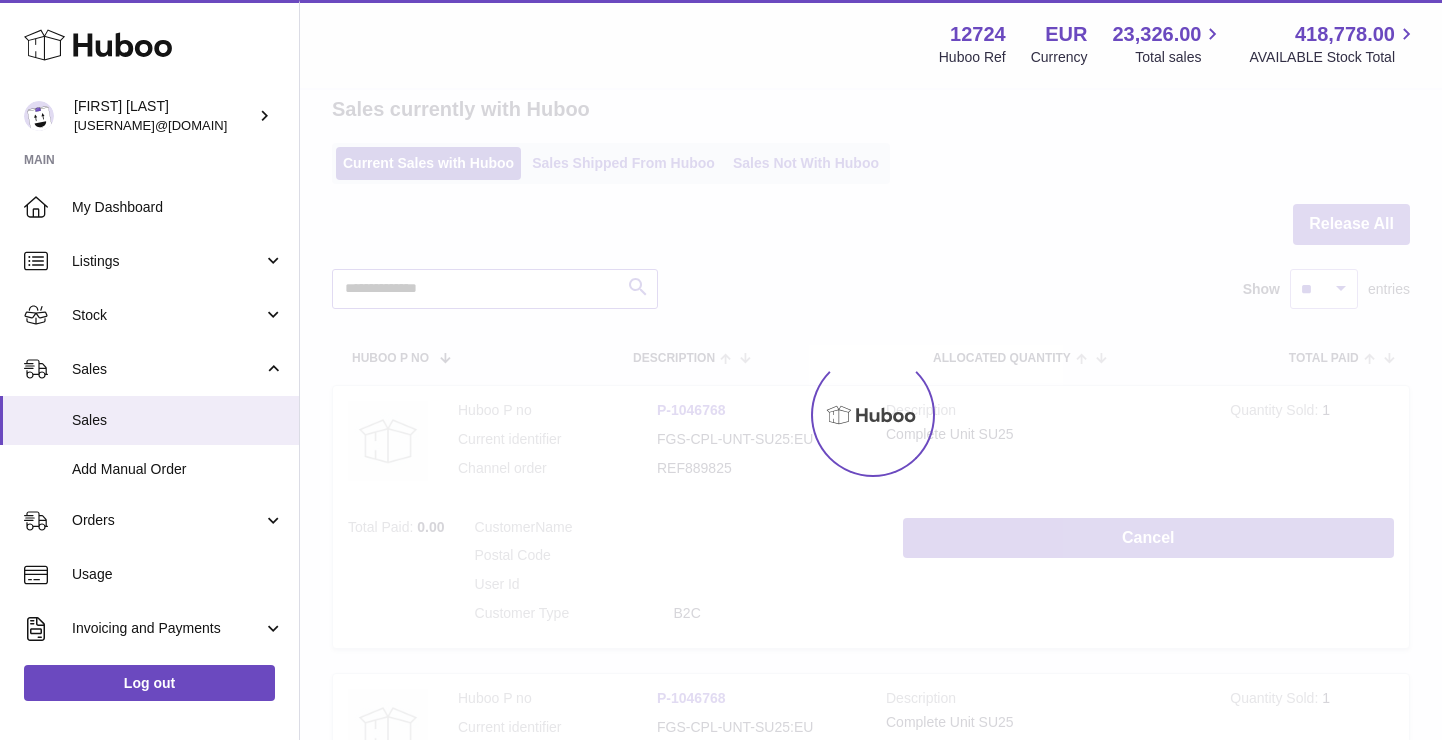 scroll, scrollTop: 0, scrollLeft: 0, axis: both 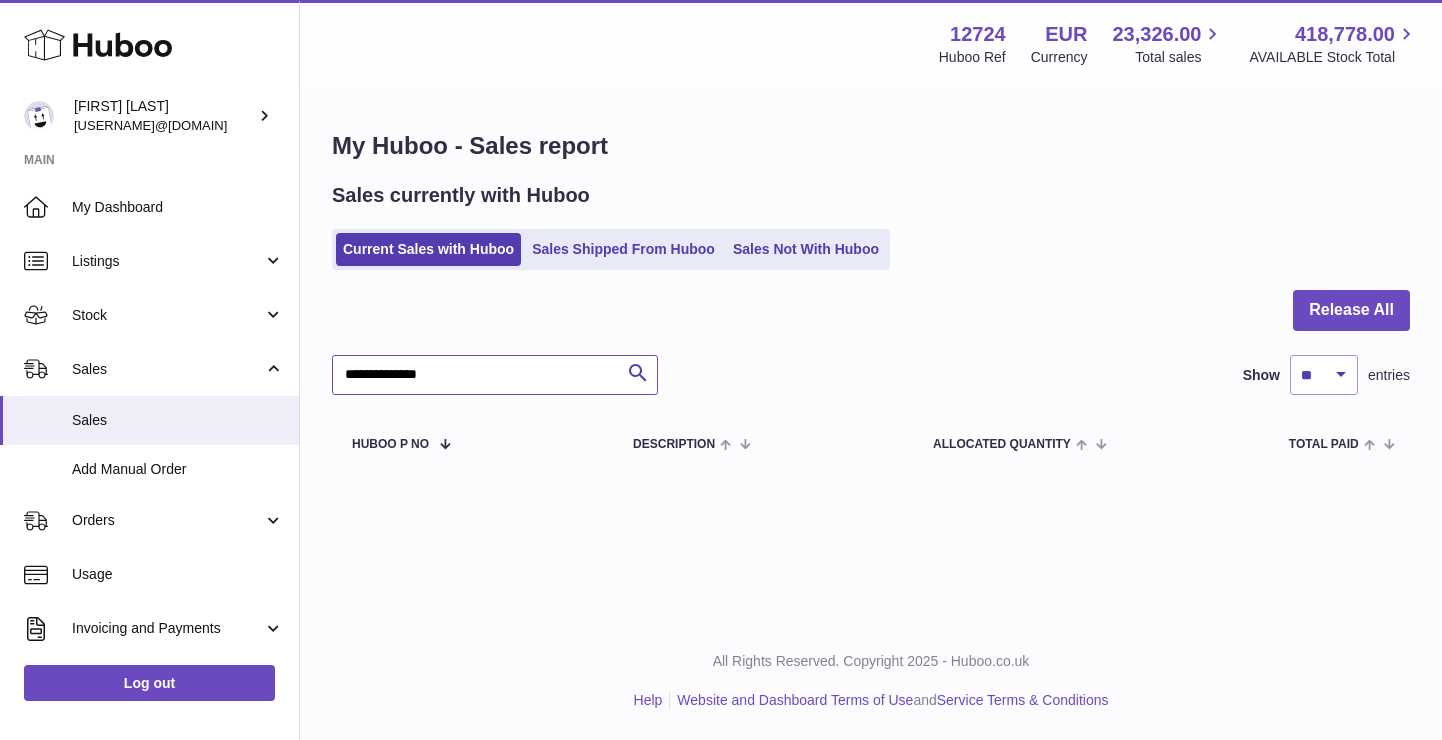 click on "**********" at bounding box center (495, 375) 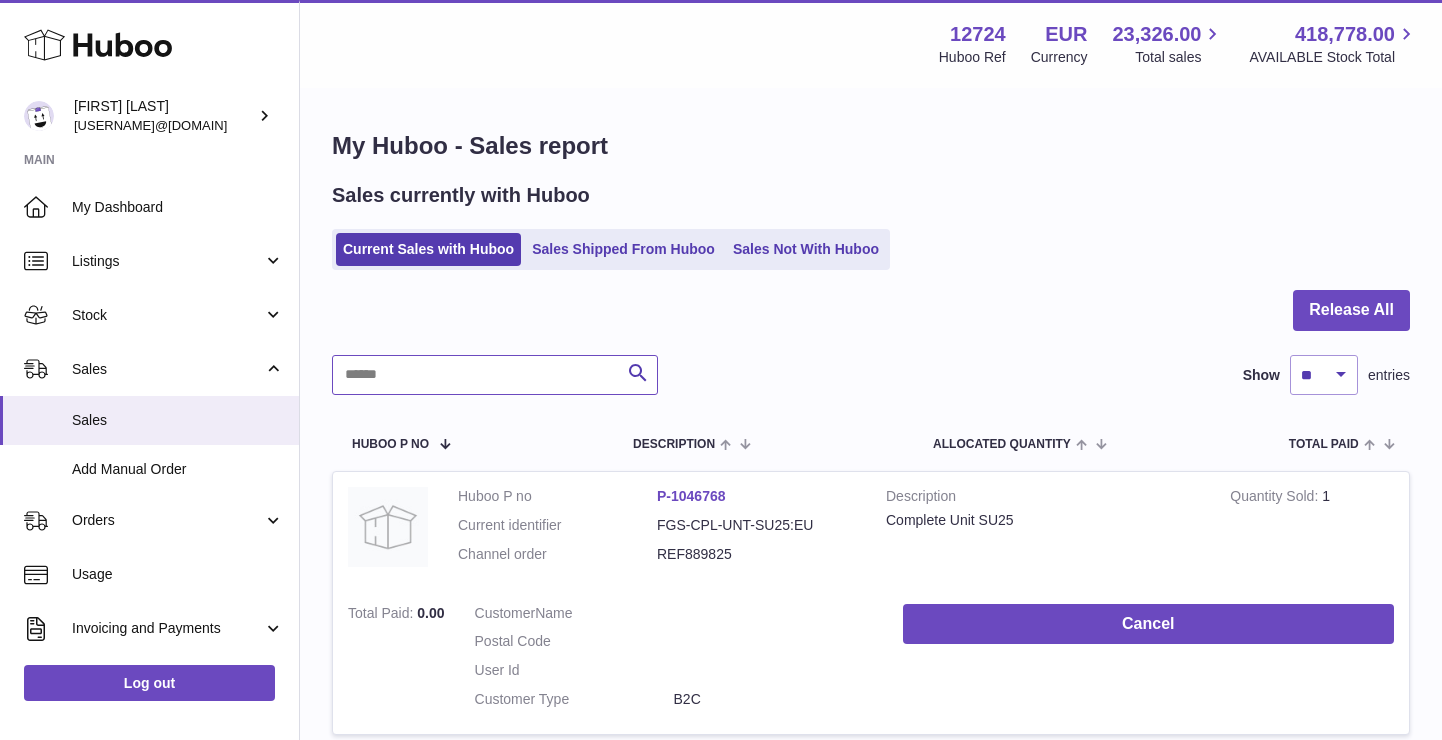 type 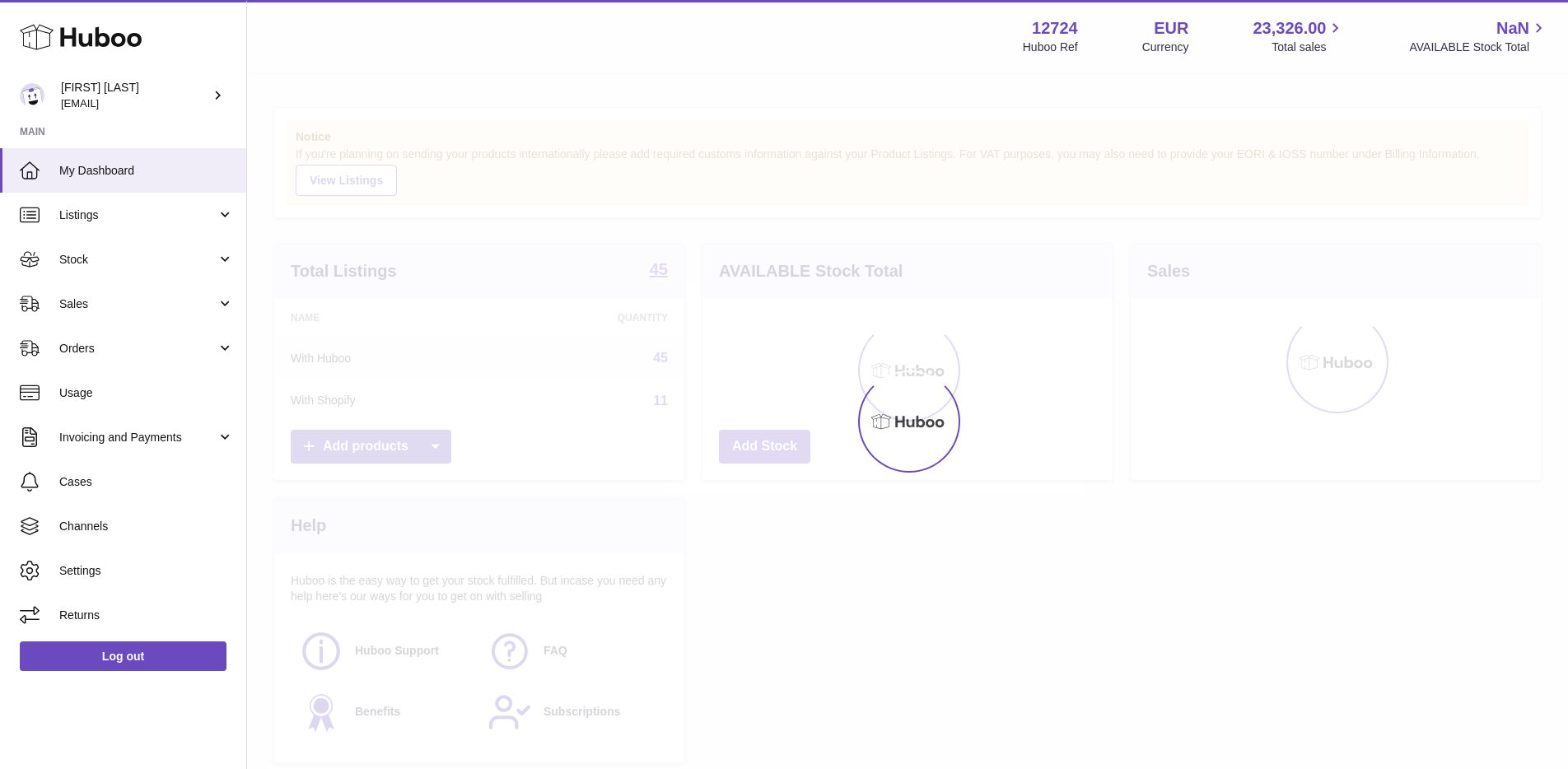 scroll, scrollTop: 0, scrollLeft: 0, axis: both 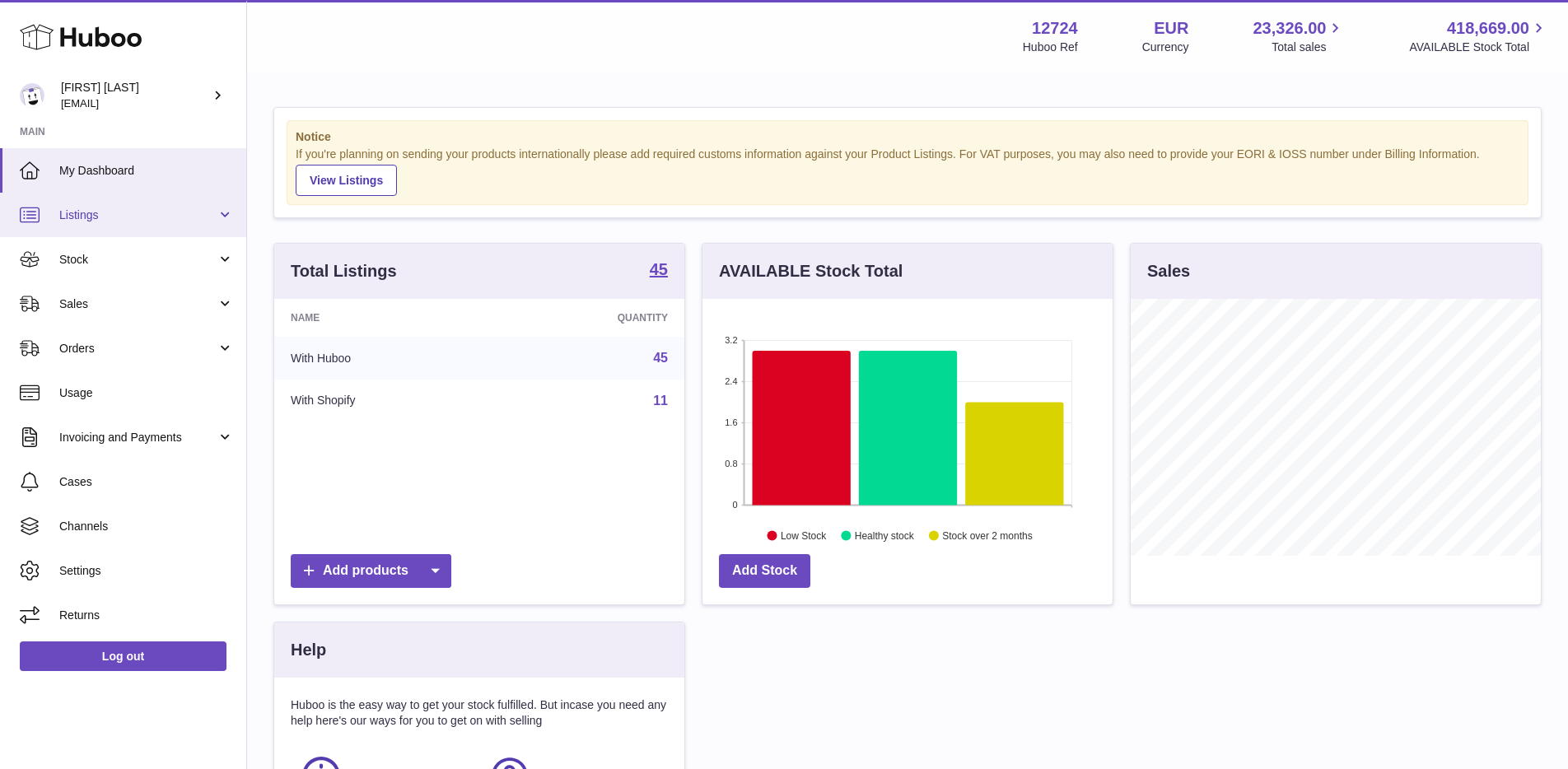 click on "Listings" at bounding box center (138, 215) 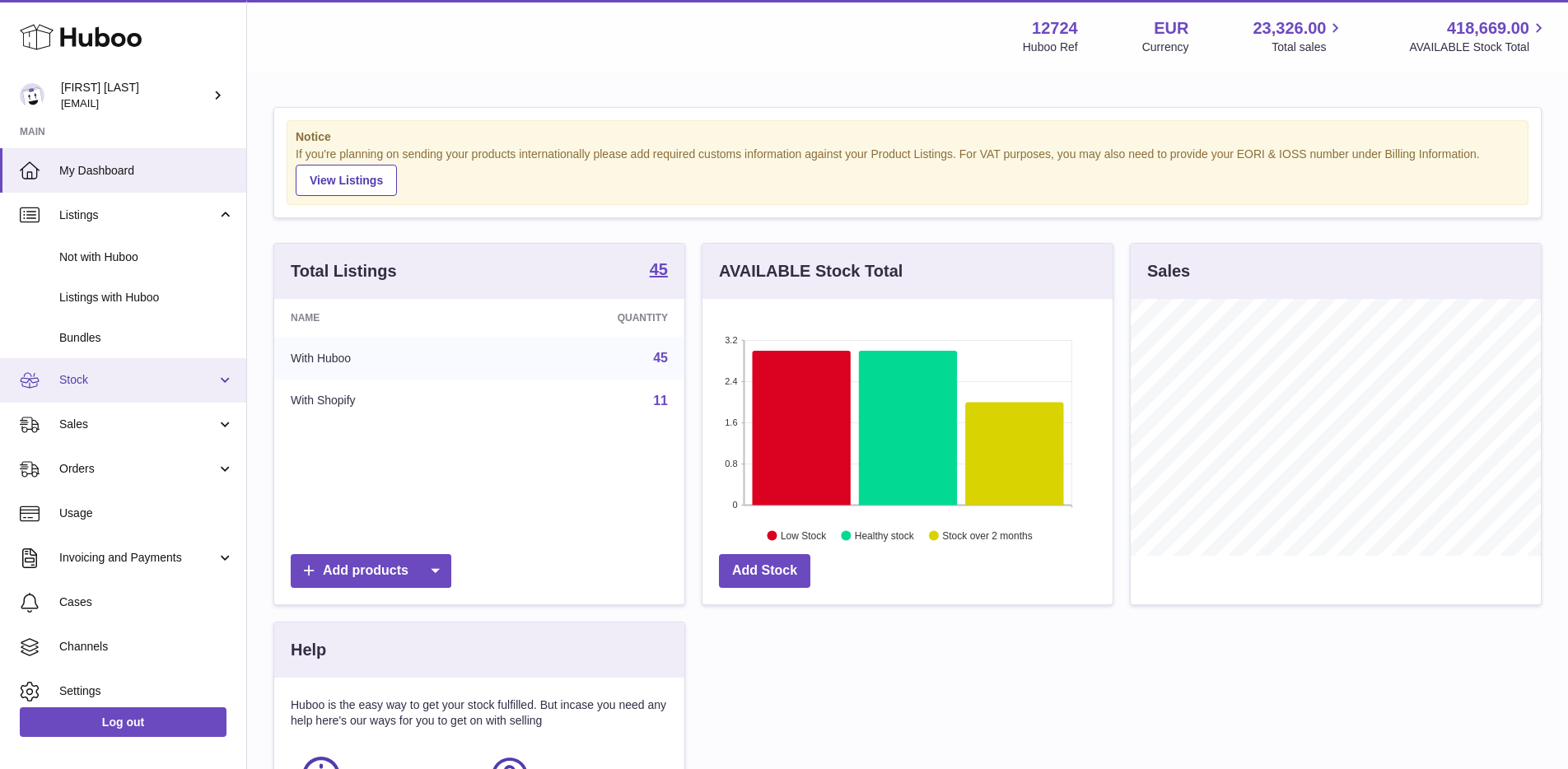 click on "Stock" at bounding box center (138, 380) 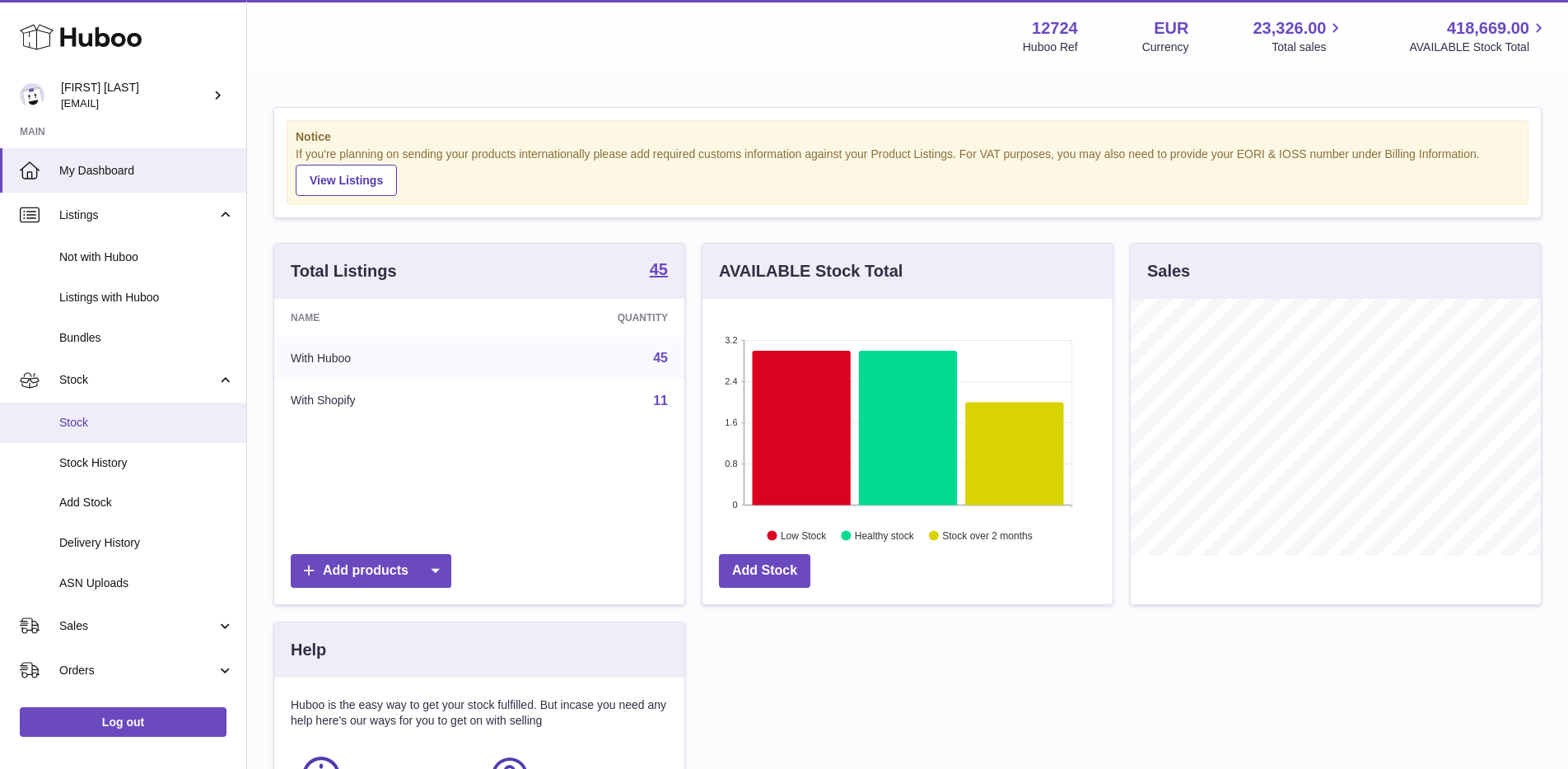 click on "Stock" at bounding box center [147, 422] 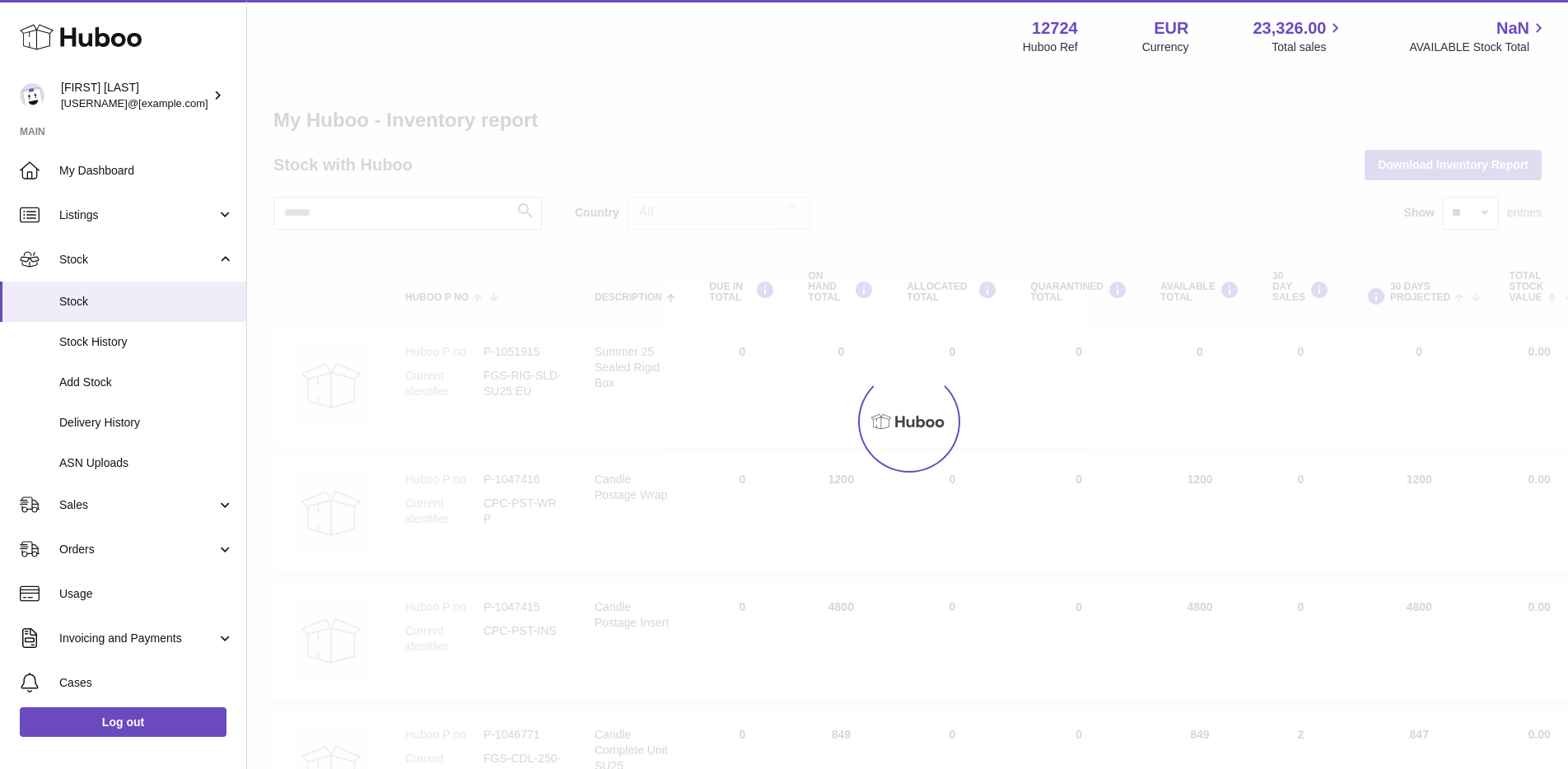 scroll, scrollTop: 0, scrollLeft: 0, axis: both 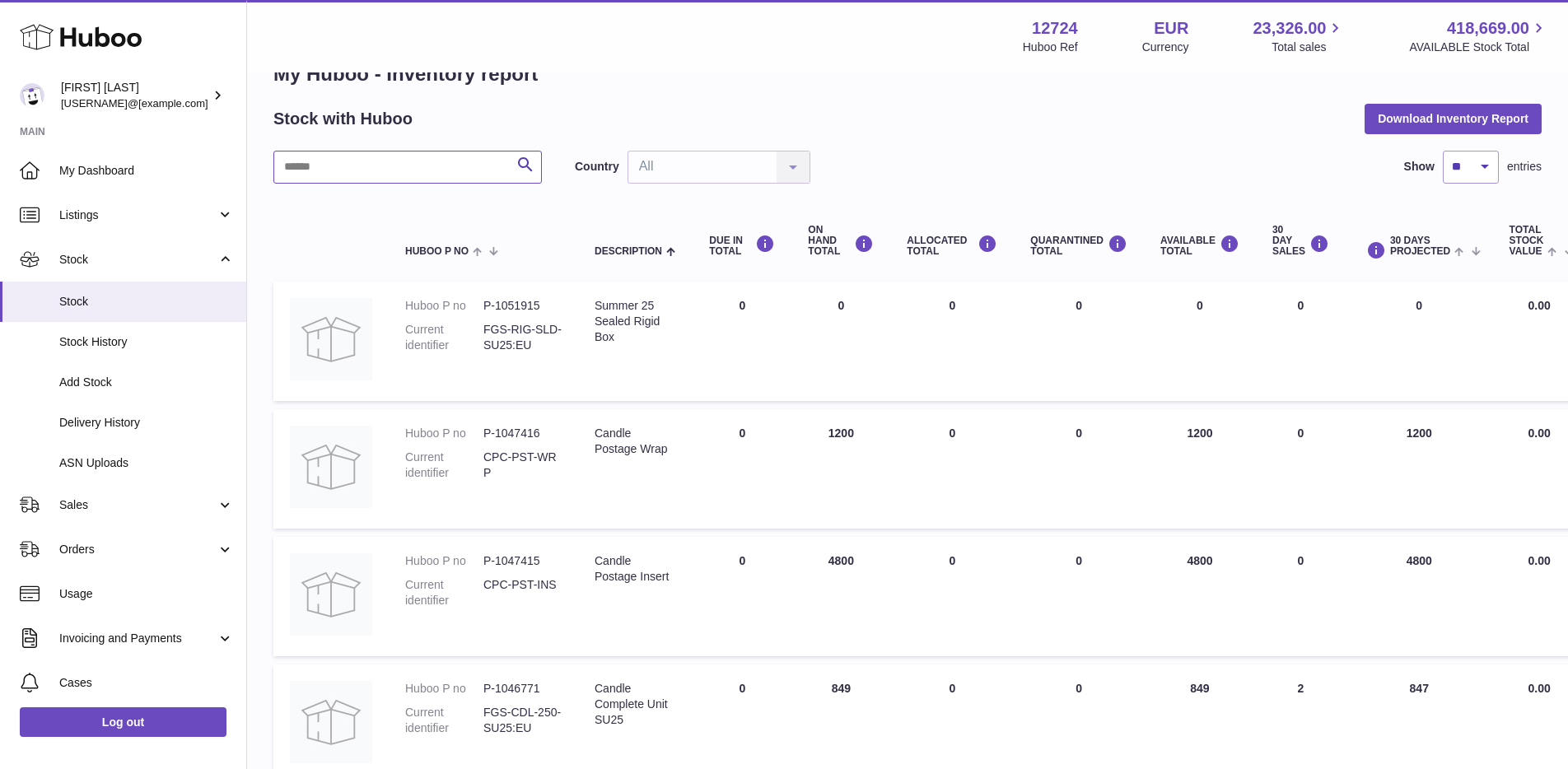 click at bounding box center [408, 167] 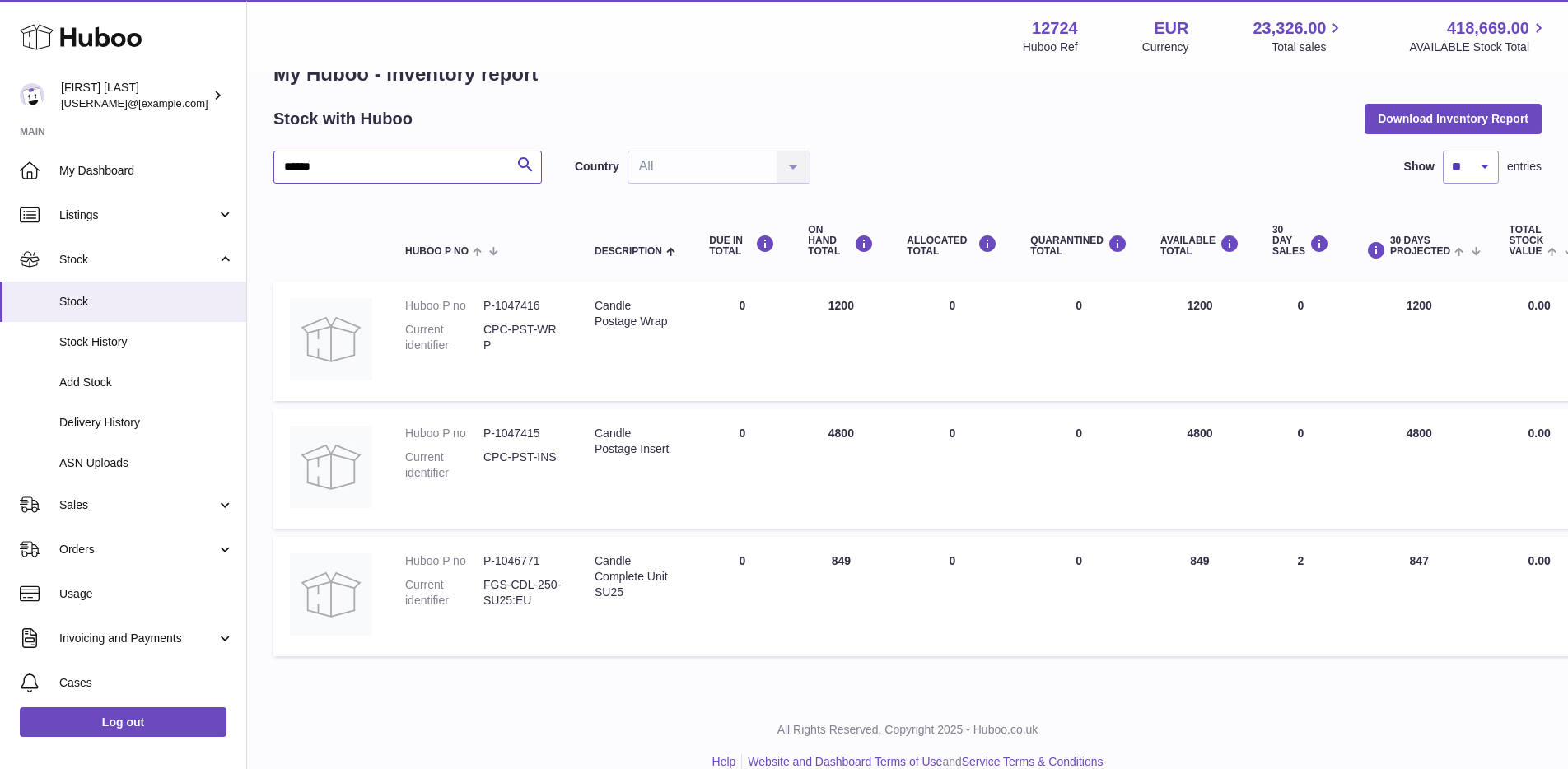 click on "******" at bounding box center [408, 167] 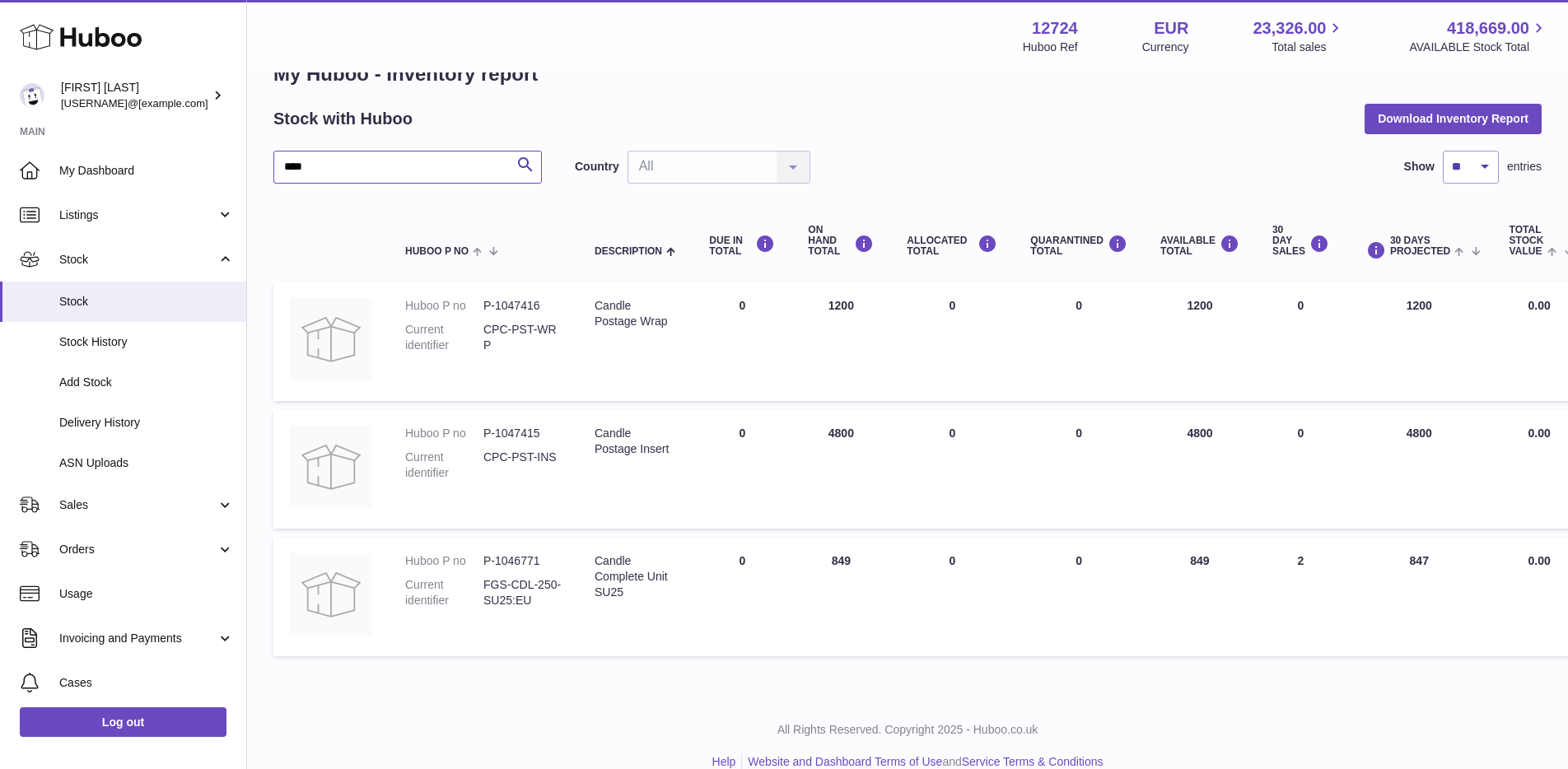 type on "****" 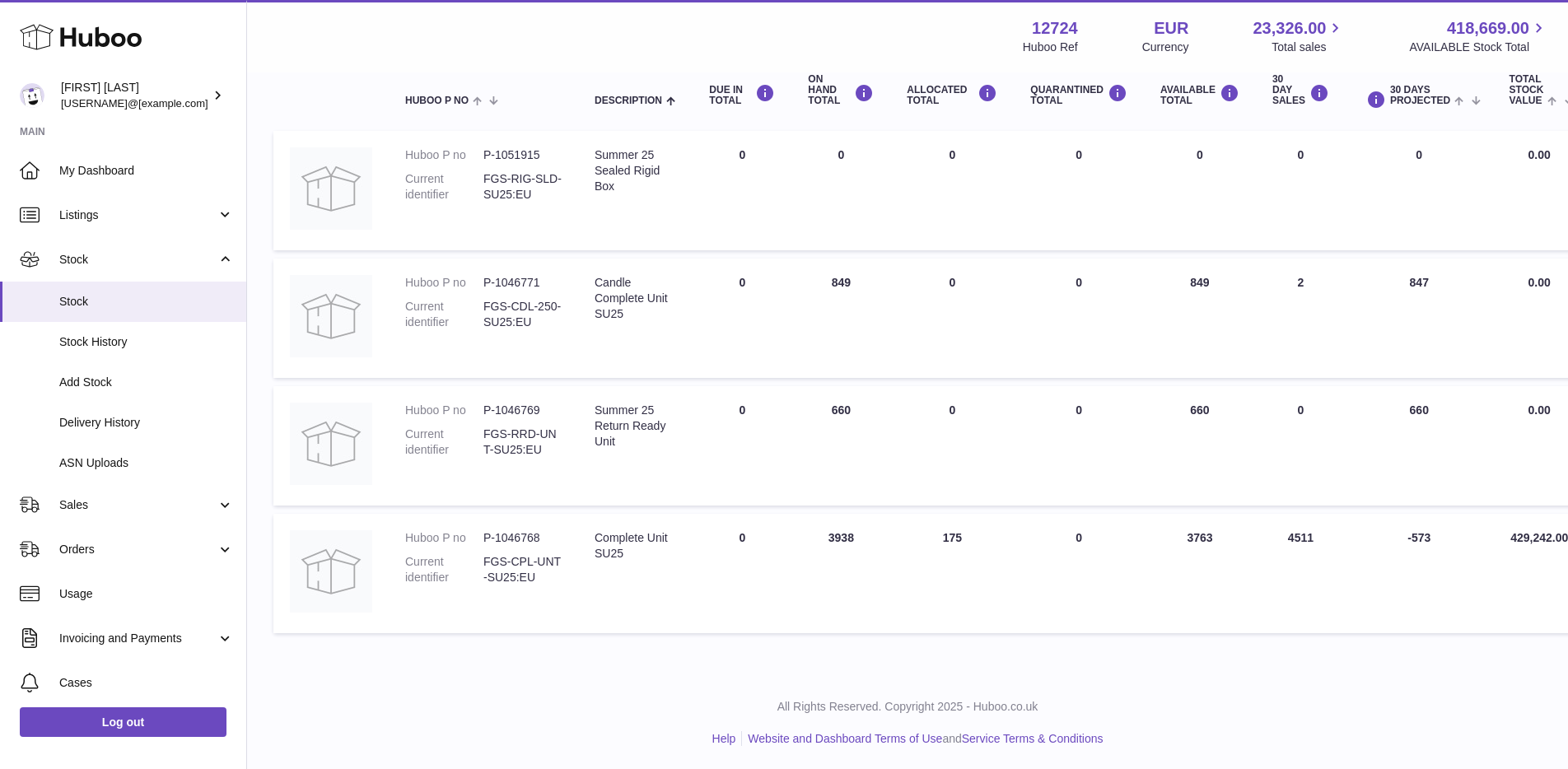 scroll, scrollTop: 198, scrollLeft: 0, axis: vertical 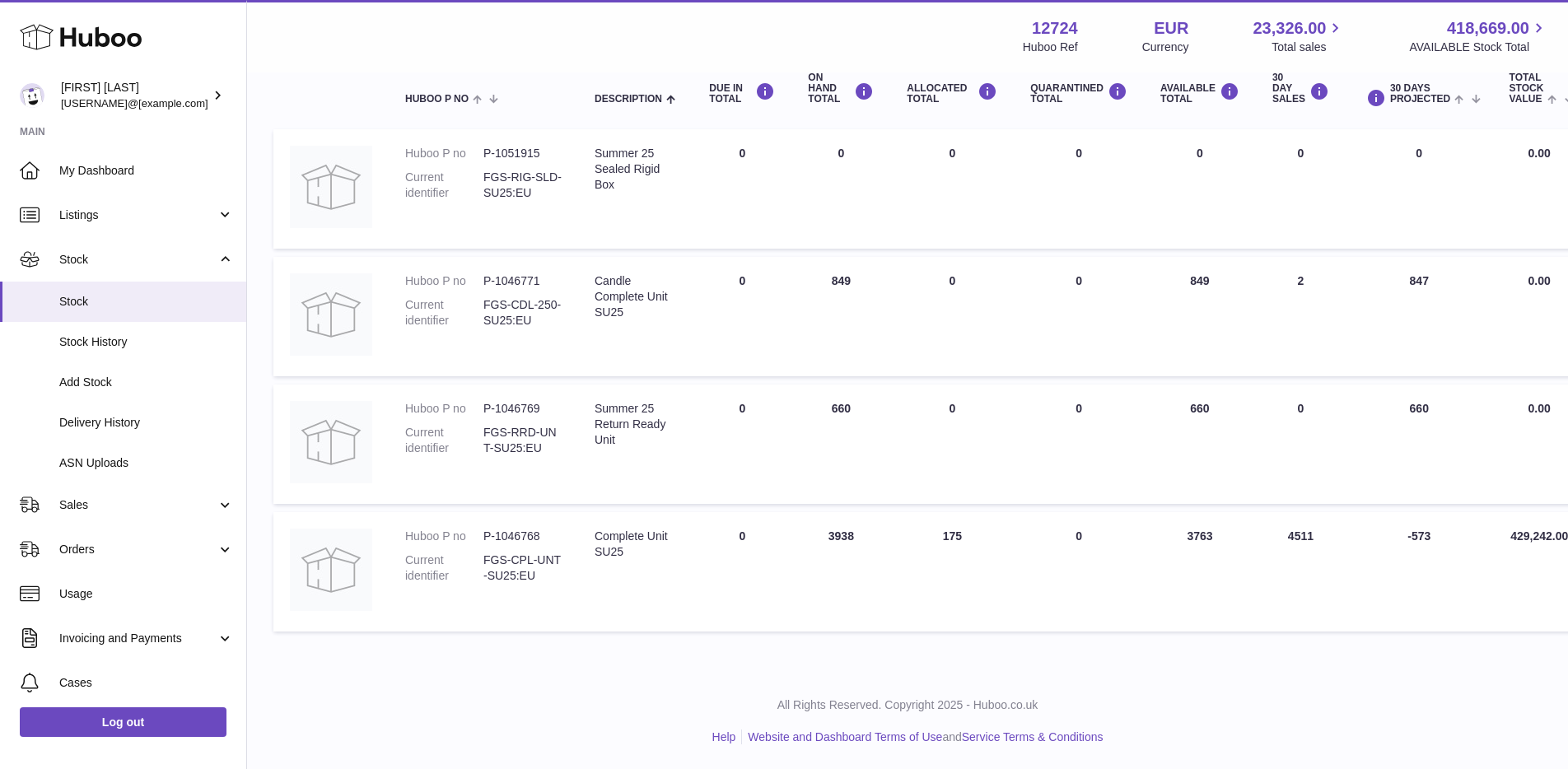 drag, startPoint x: 825, startPoint y: 534, endPoint x: 866, endPoint y: 534, distance: 41 